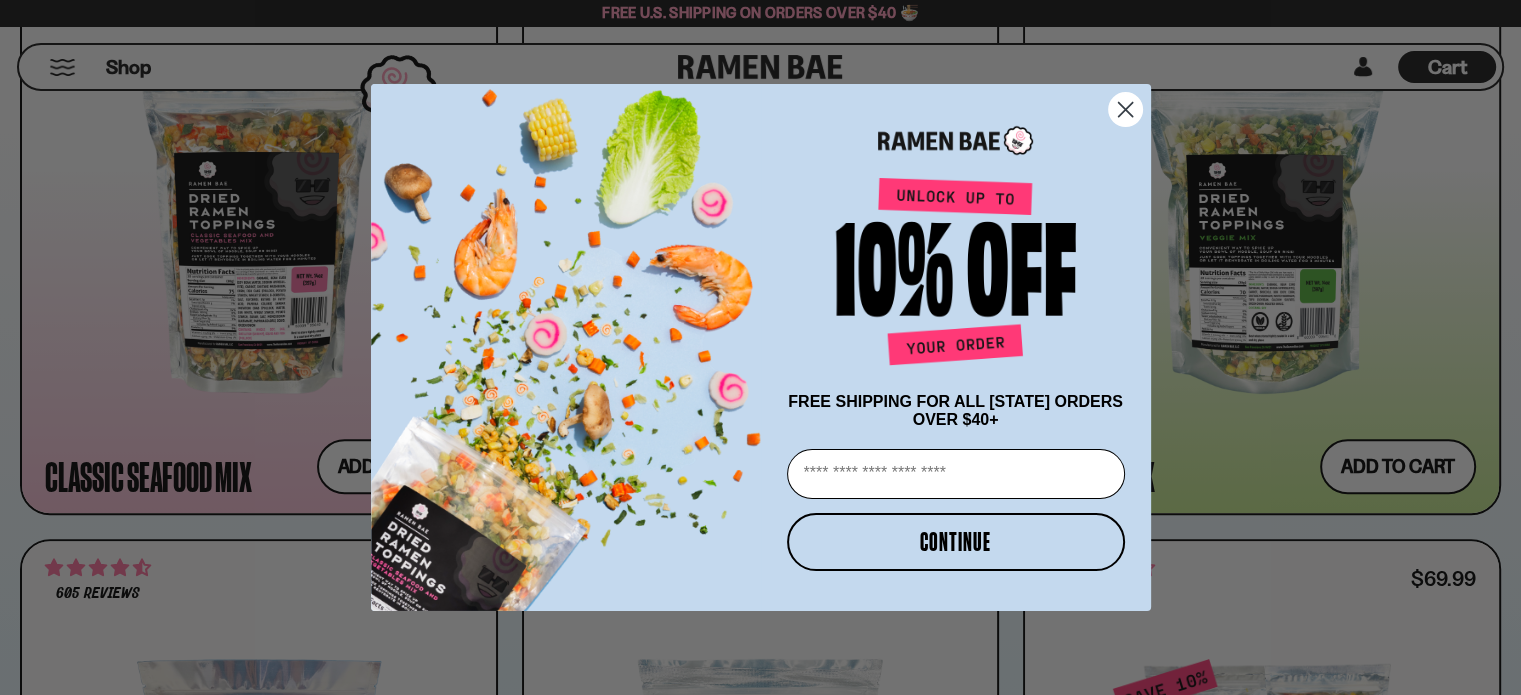 scroll, scrollTop: 1042, scrollLeft: 0, axis: vertical 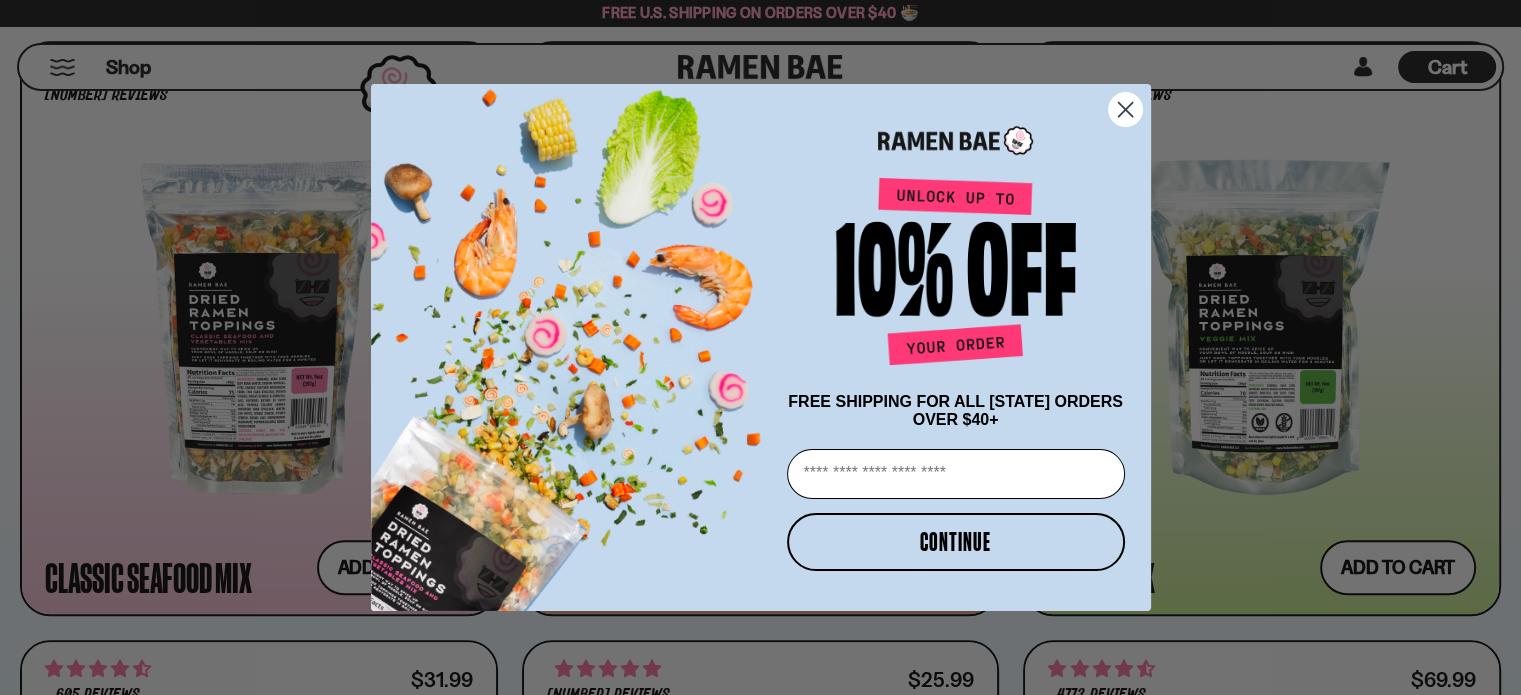 click on "Email" at bounding box center [956, 474] 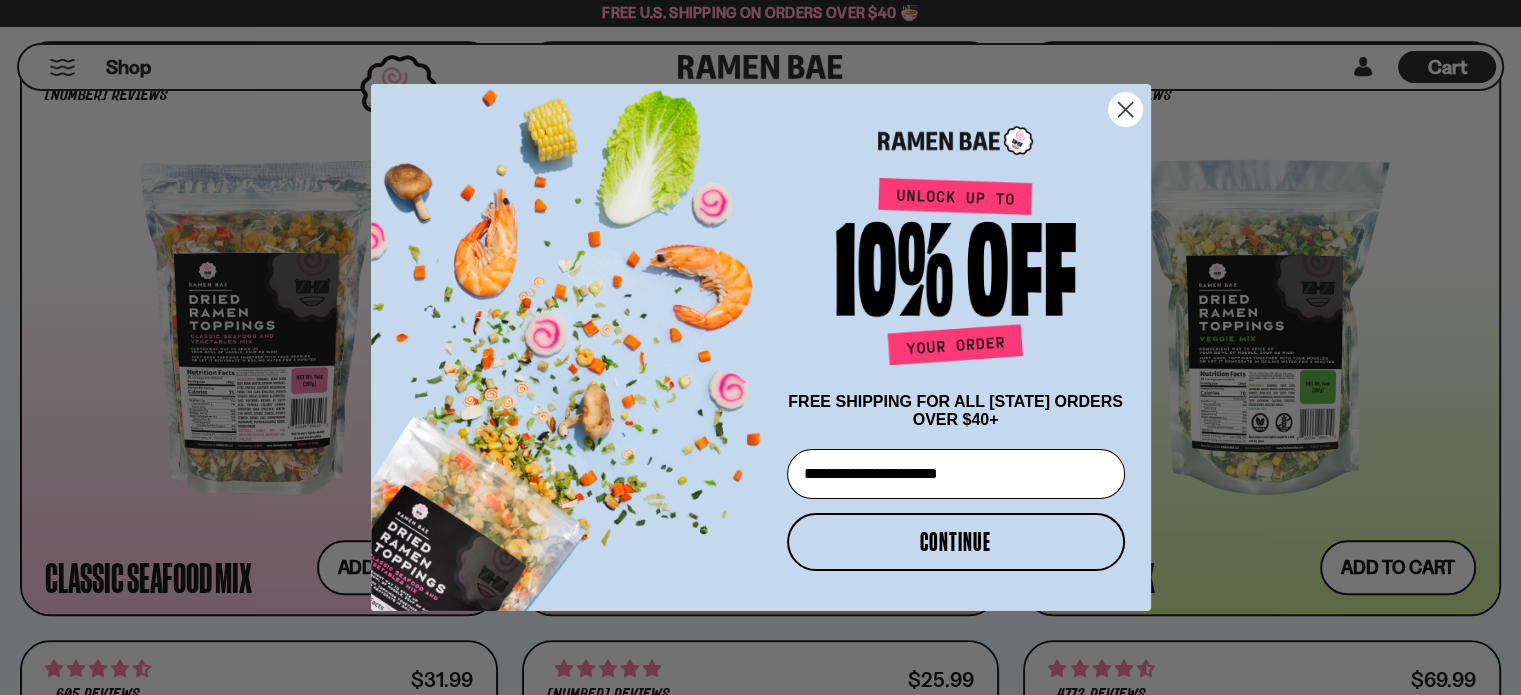 click on "CONTINUE" at bounding box center [956, 542] 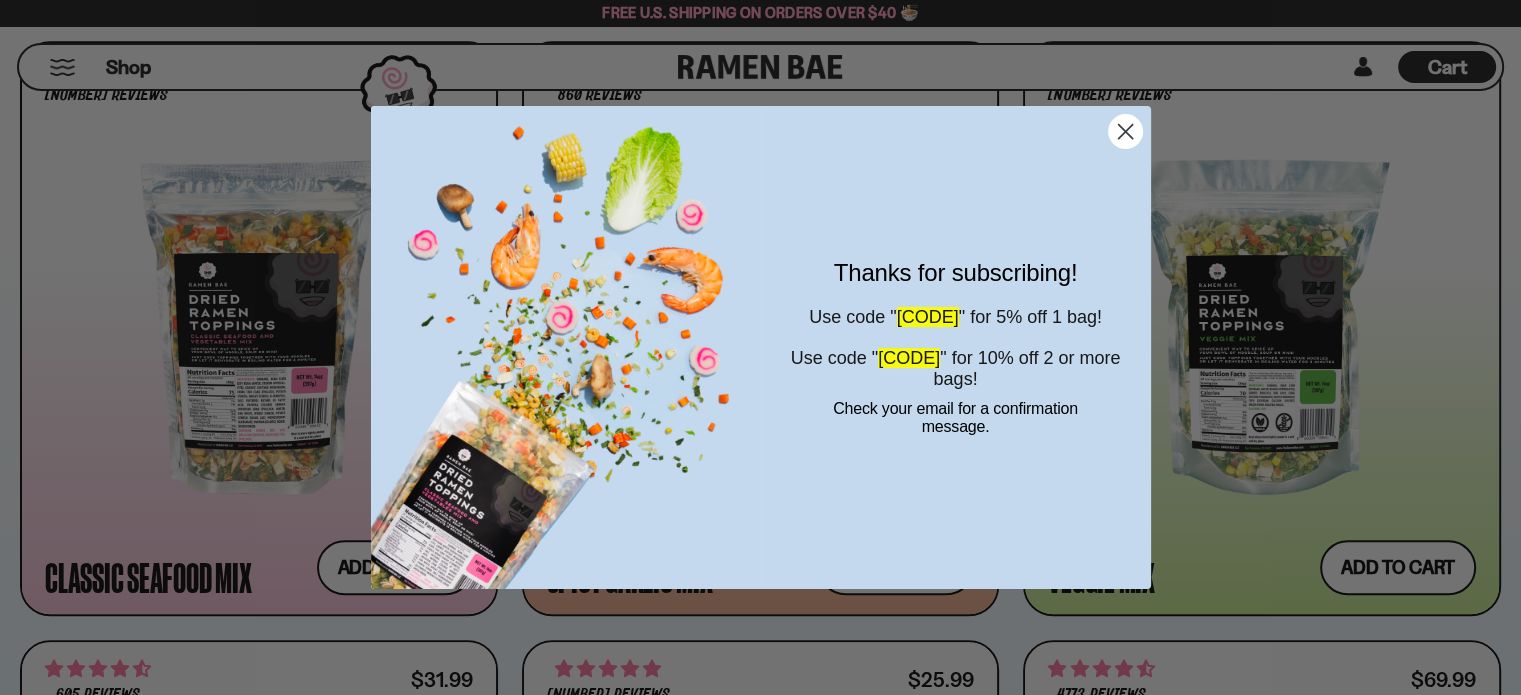 click 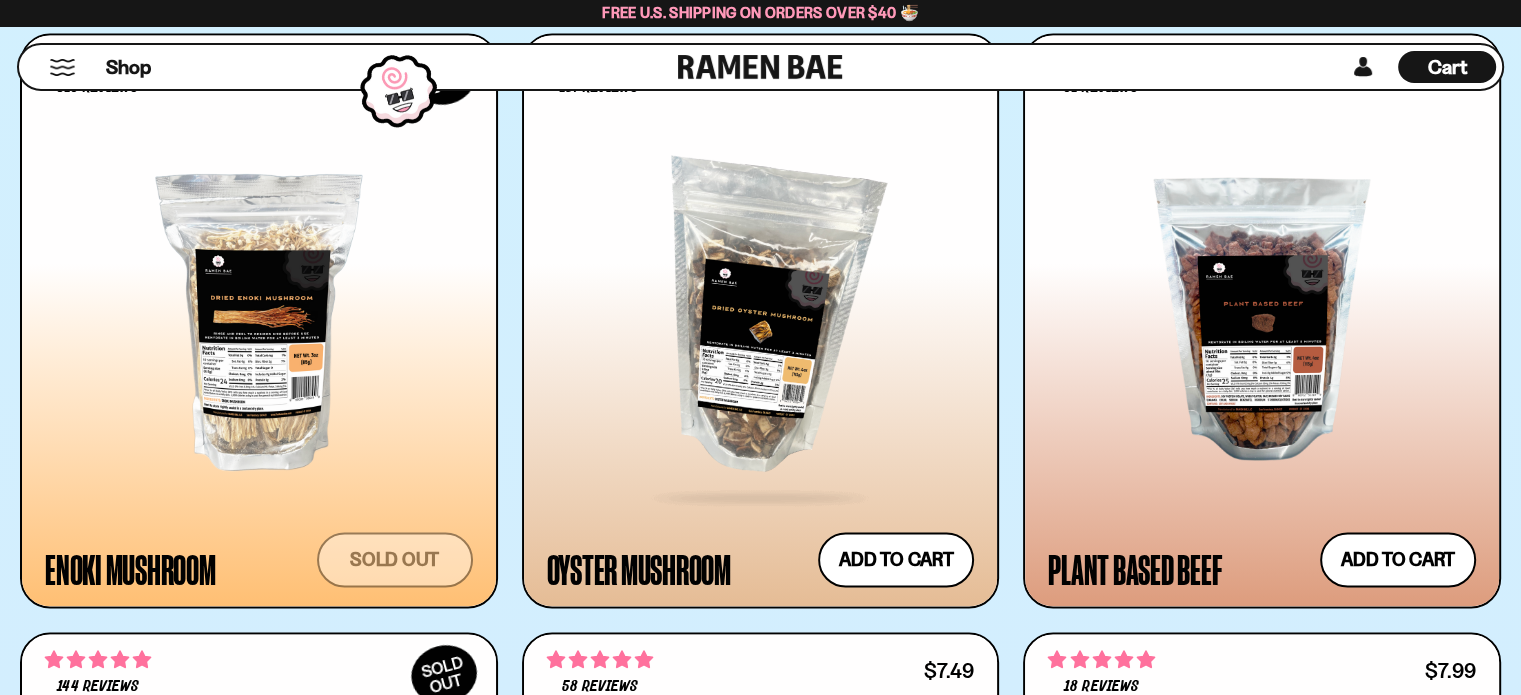 scroll, scrollTop: 2846, scrollLeft: 0, axis: vertical 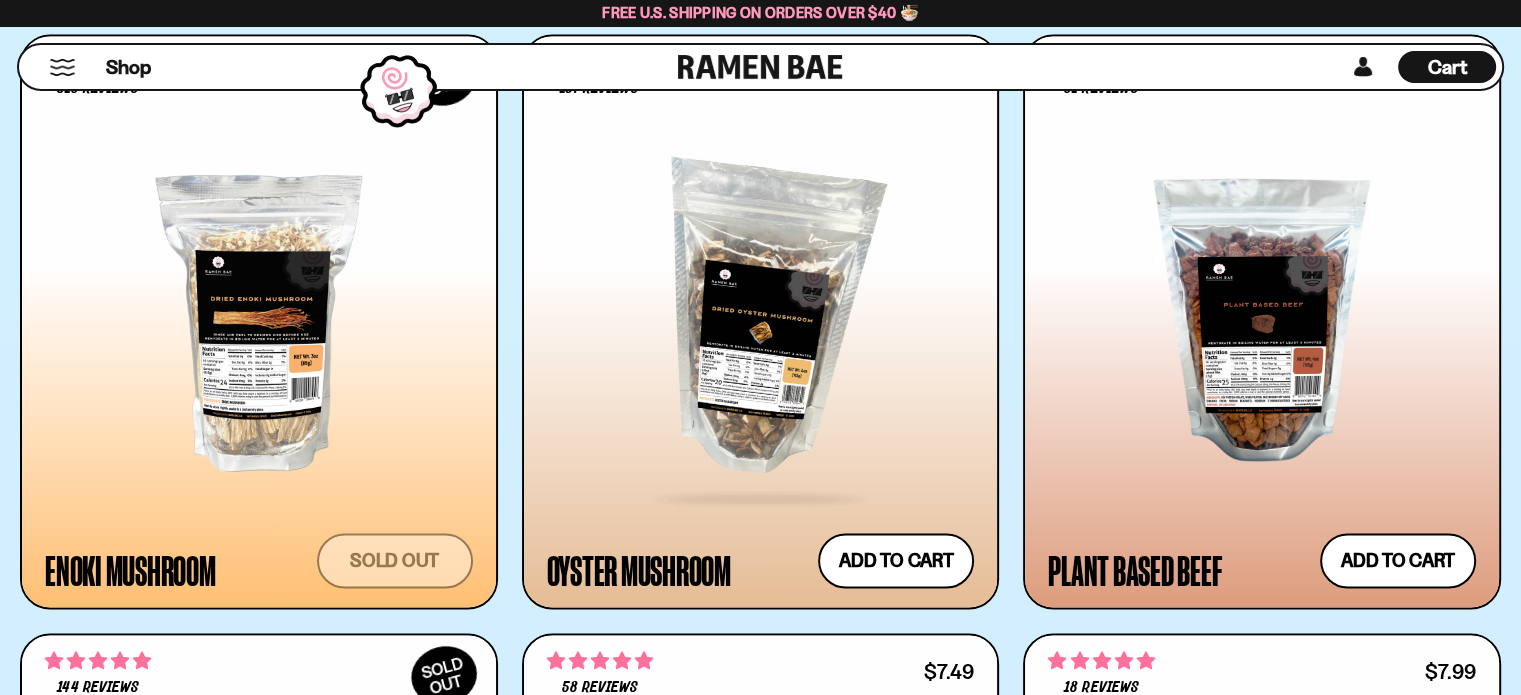 click at bounding box center [761, 320] 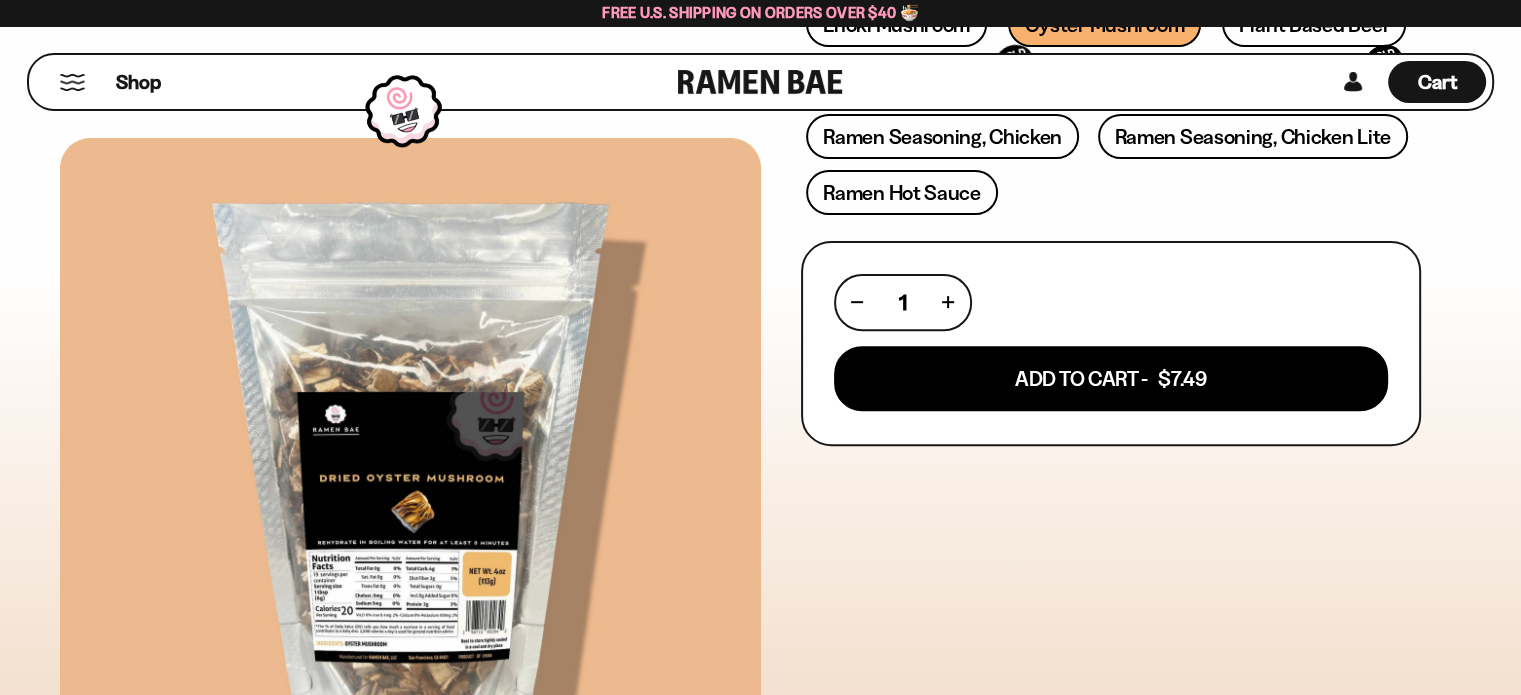 scroll, scrollTop: 692, scrollLeft: 0, axis: vertical 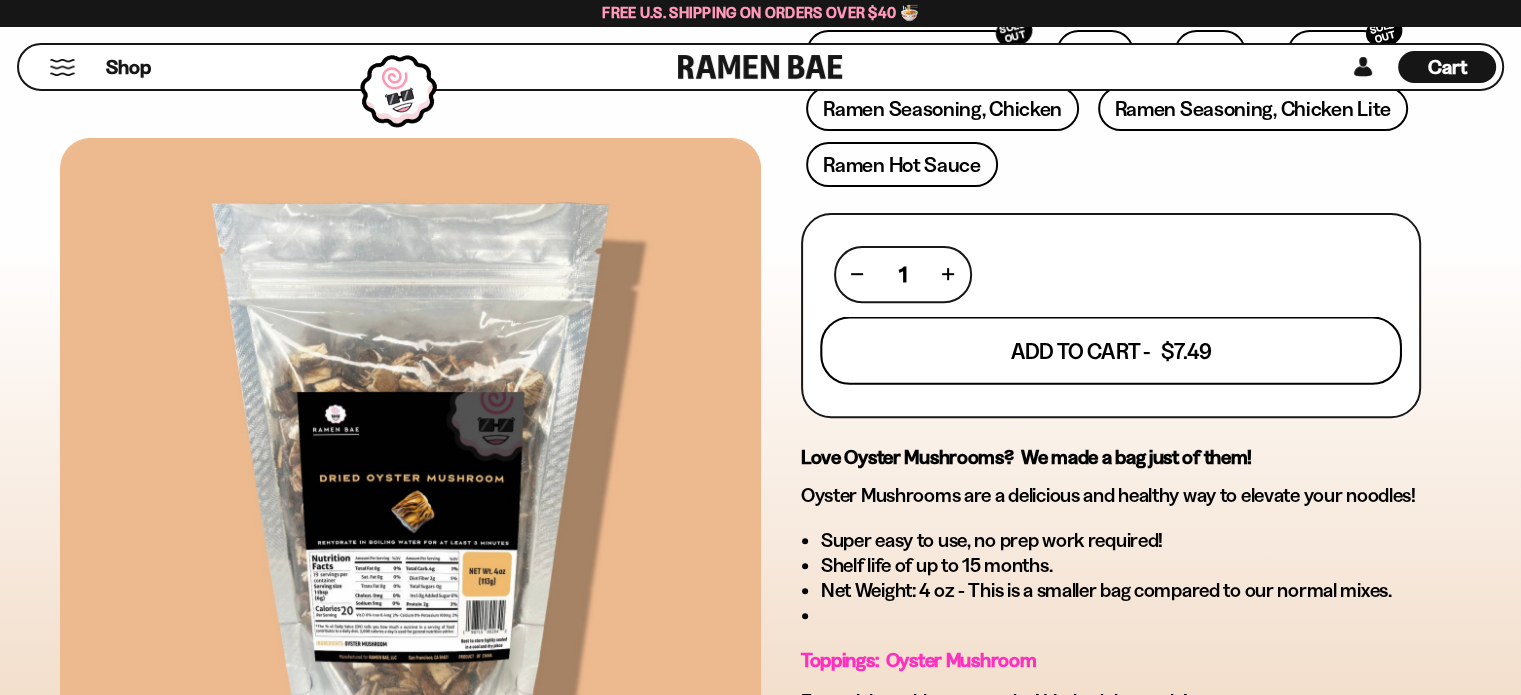 click on "Add To Cart -
$7.49" at bounding box center (1111, 350) 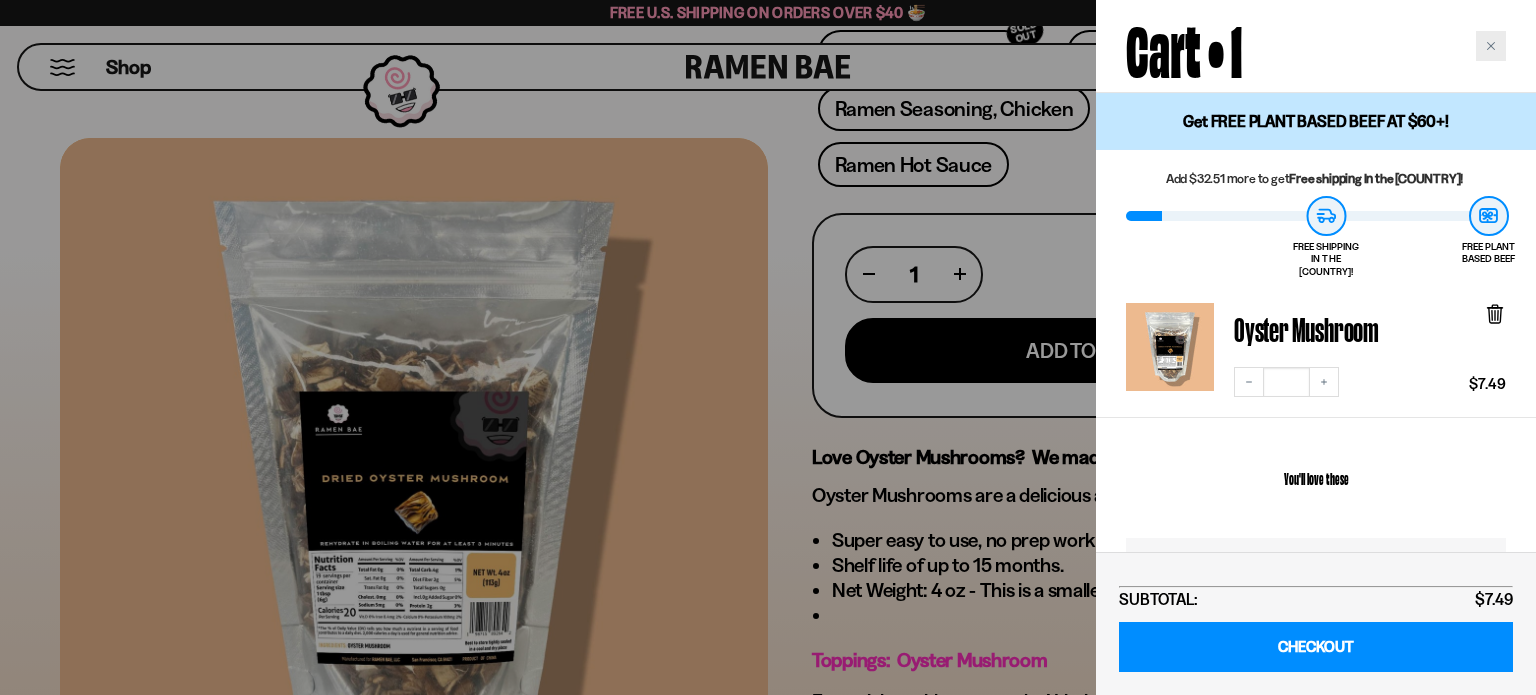 click at bounding box center (1491, 46) 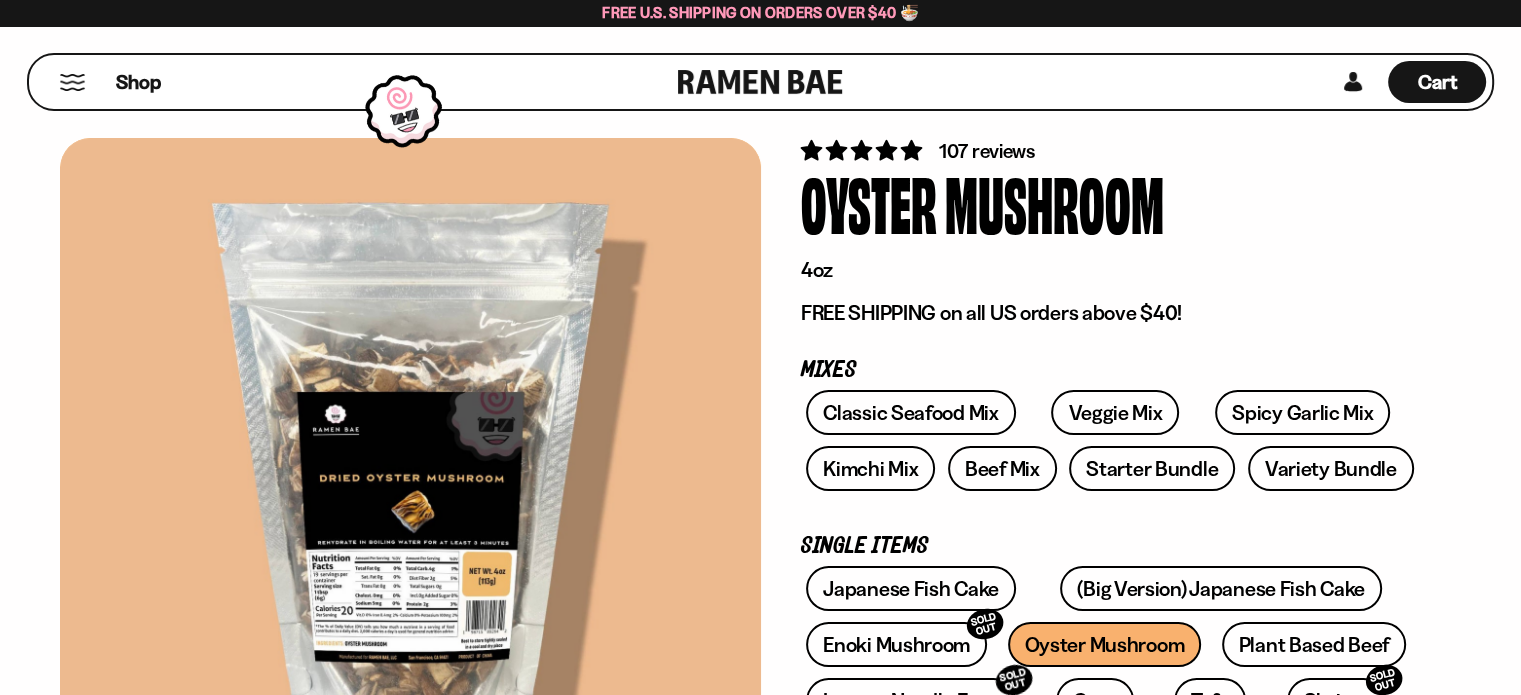 scroll, scrollTop: 0, scrollLeft: 0, axis: both 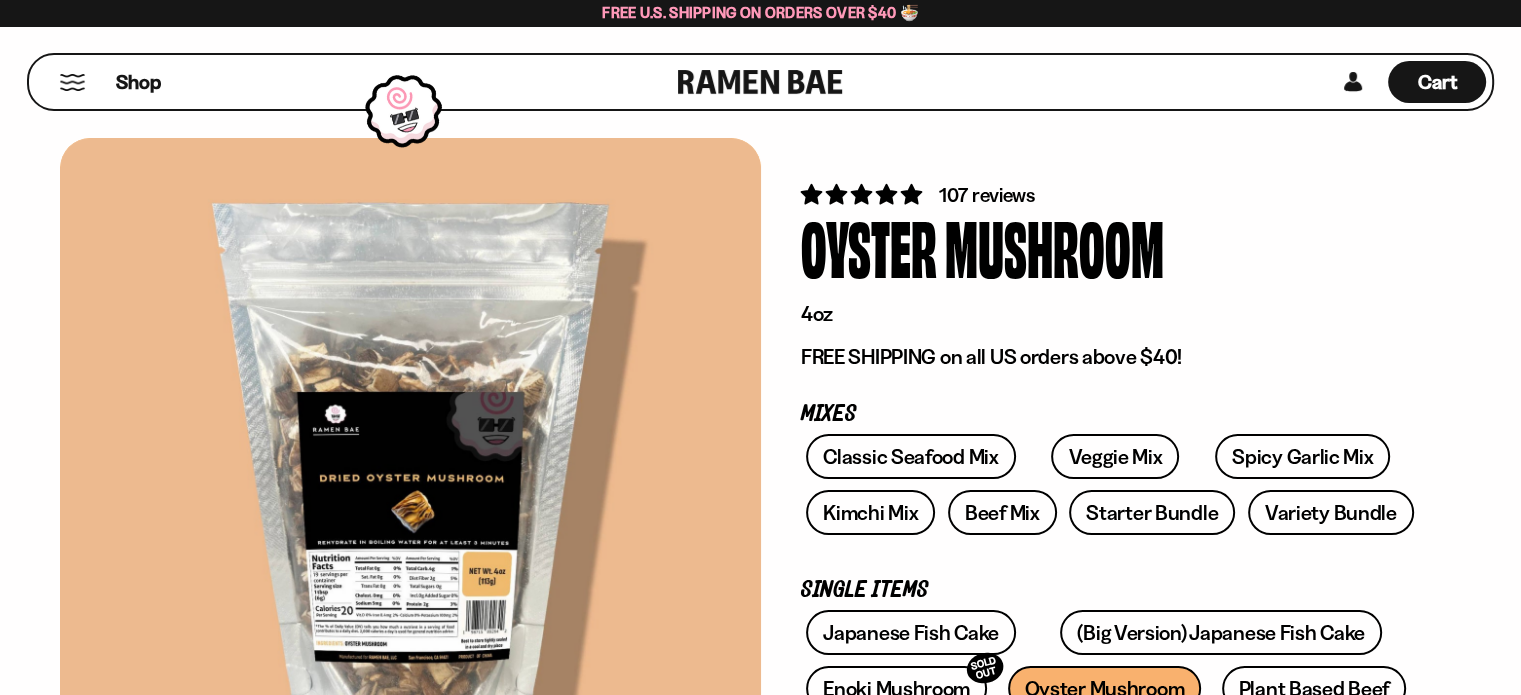 click on "Shop" at bounding box center [356, 82] 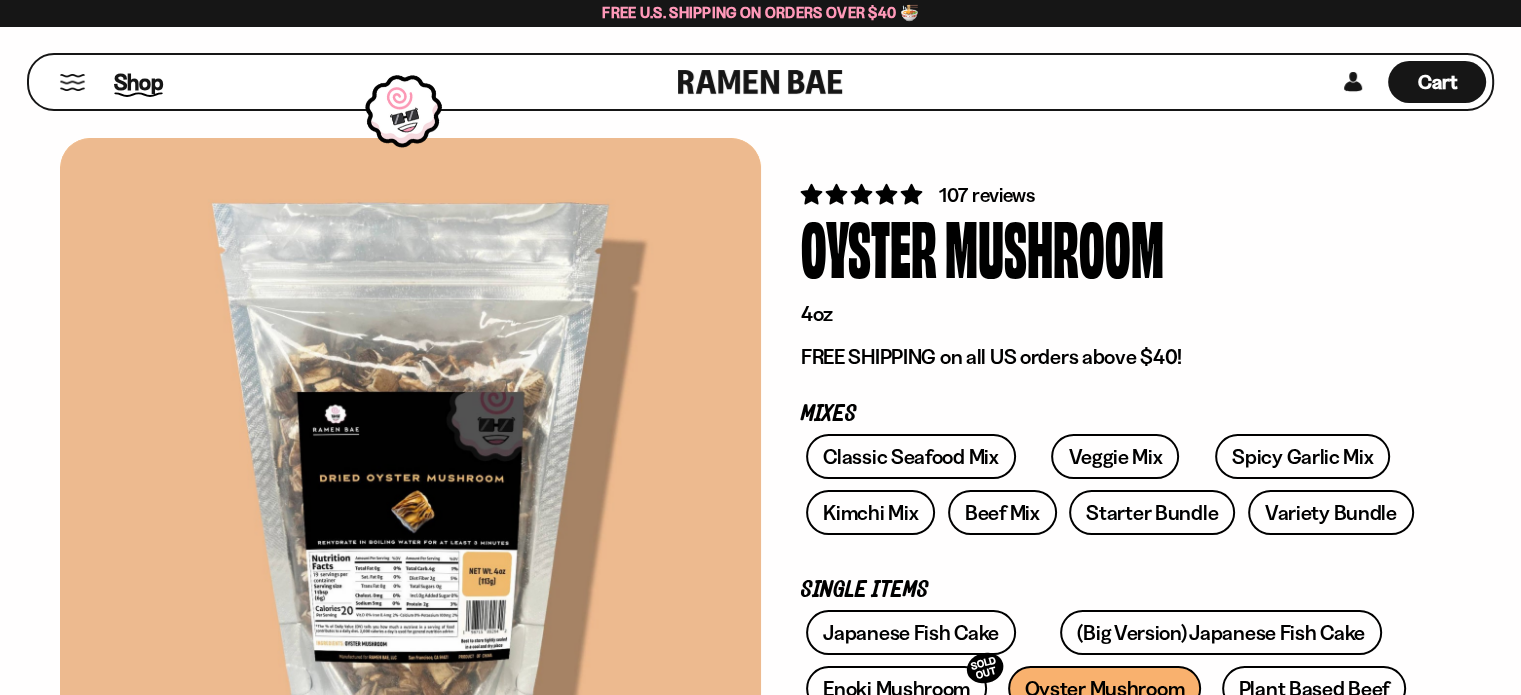 click on "Shop" at bounding box center (138, 82) 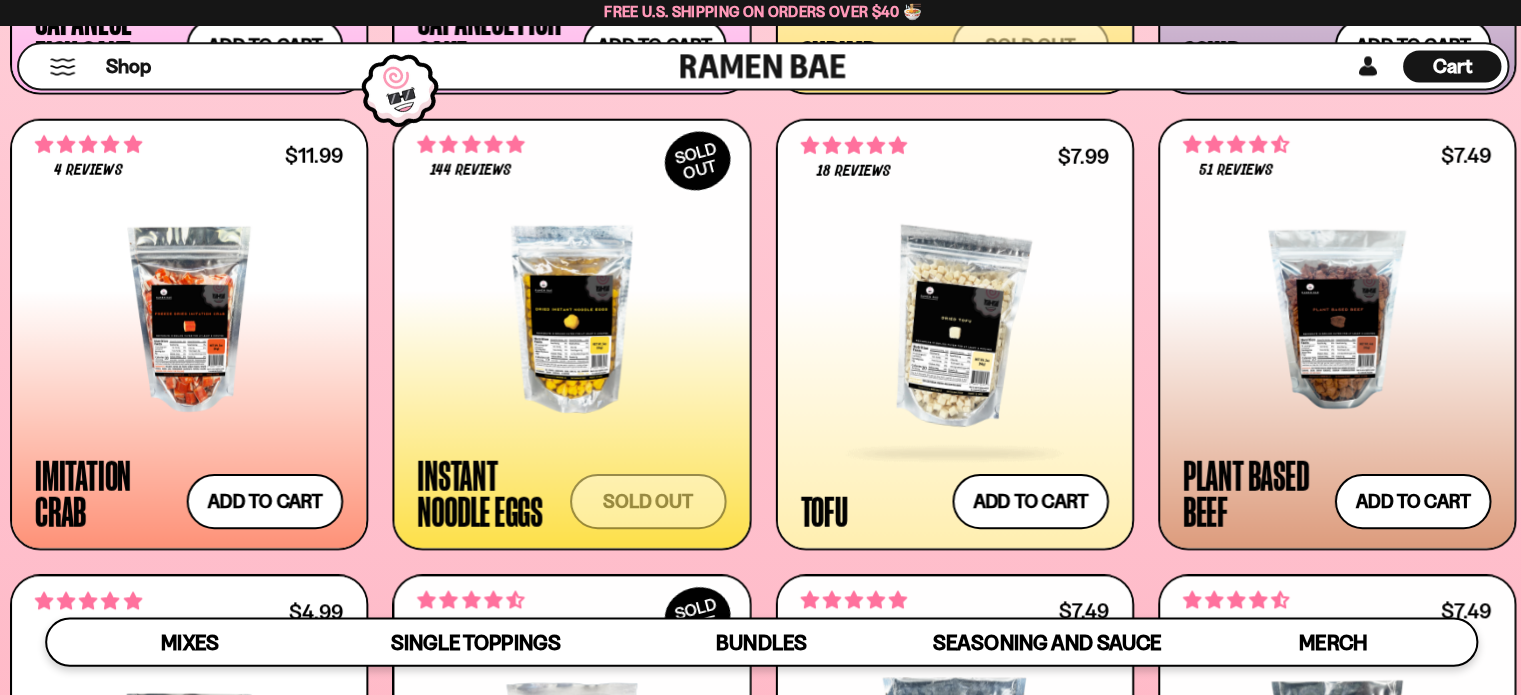 scroll, scrollTop: 2248, scrollLeft: 0, axis: vertical 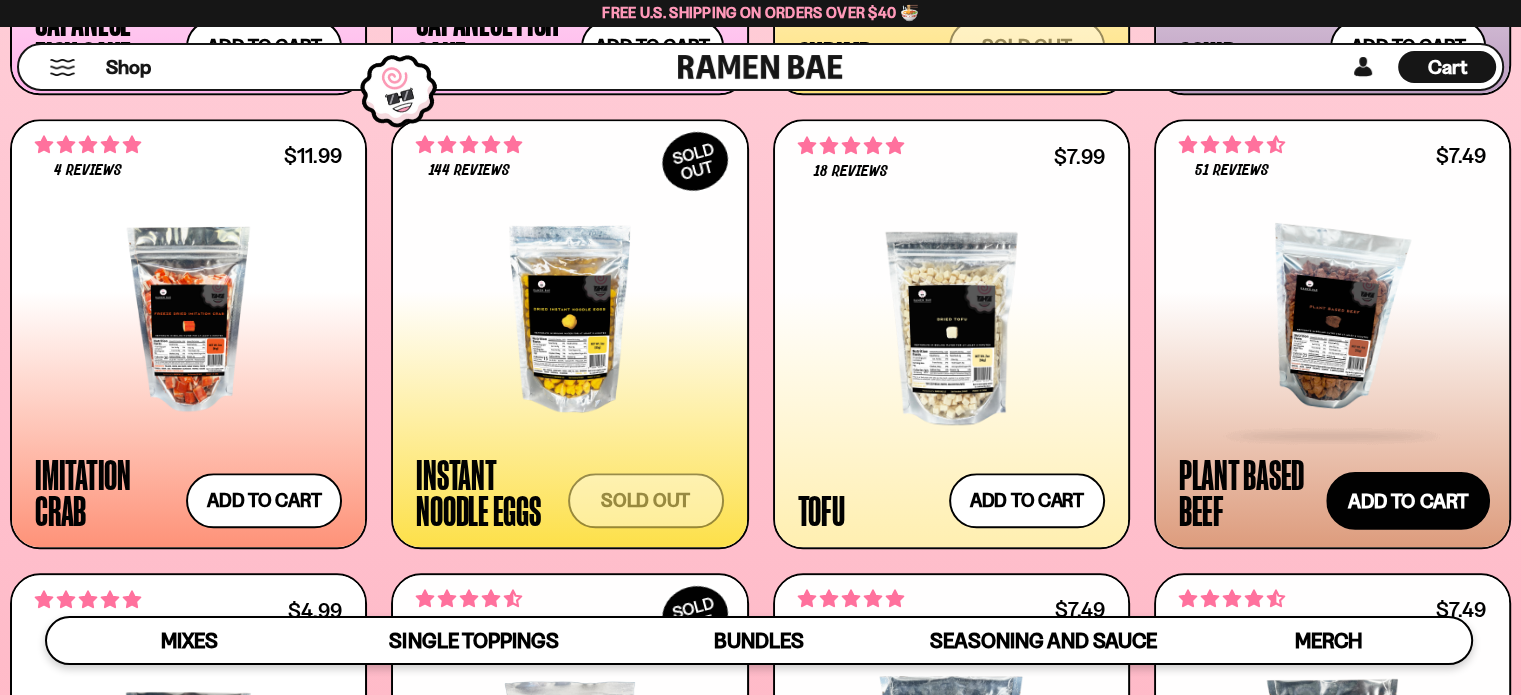 click on "Add to cart
Add
—
Regular price
$7.49
Regular price
Sale price
$7.49
Unit price
/
per" at bounding box center [1408, 501] 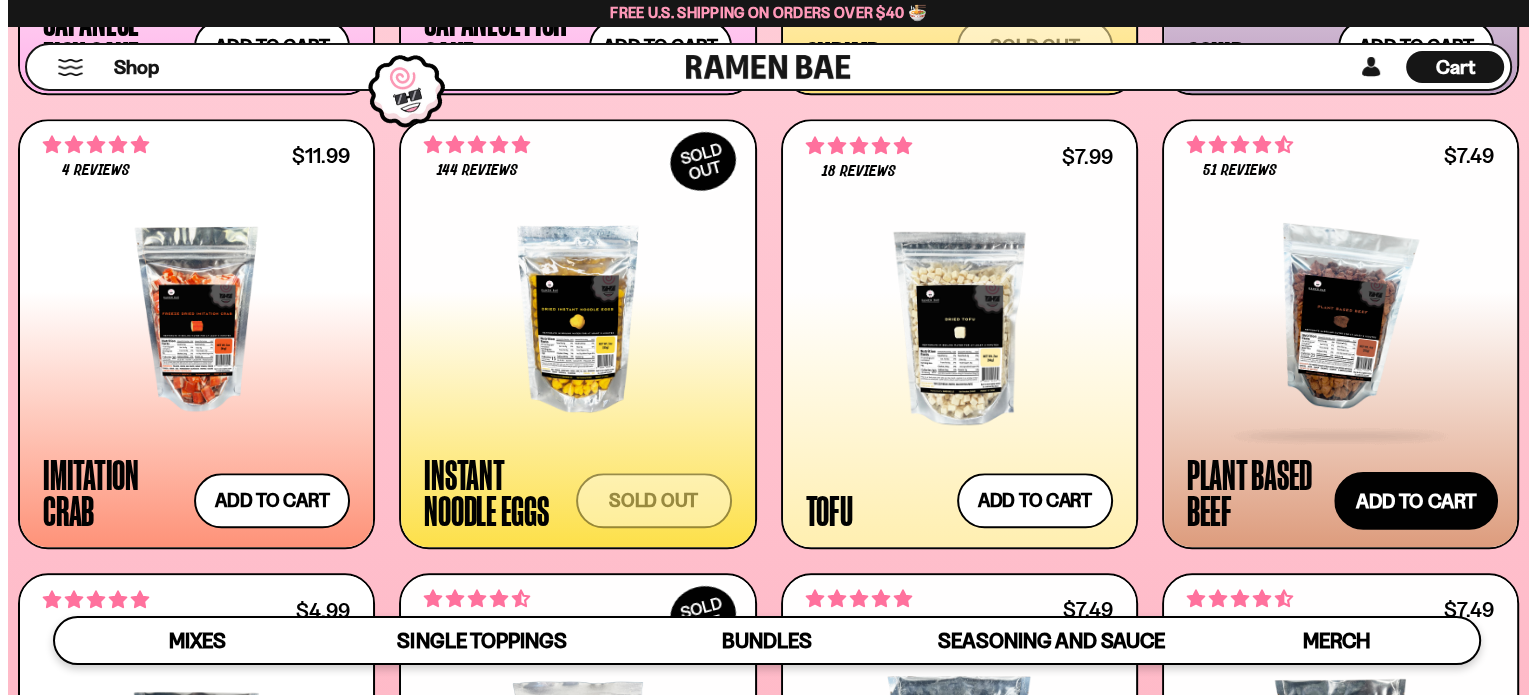 scroll, scrollTop: 2260, scrollLeft: 0, axis: vertical 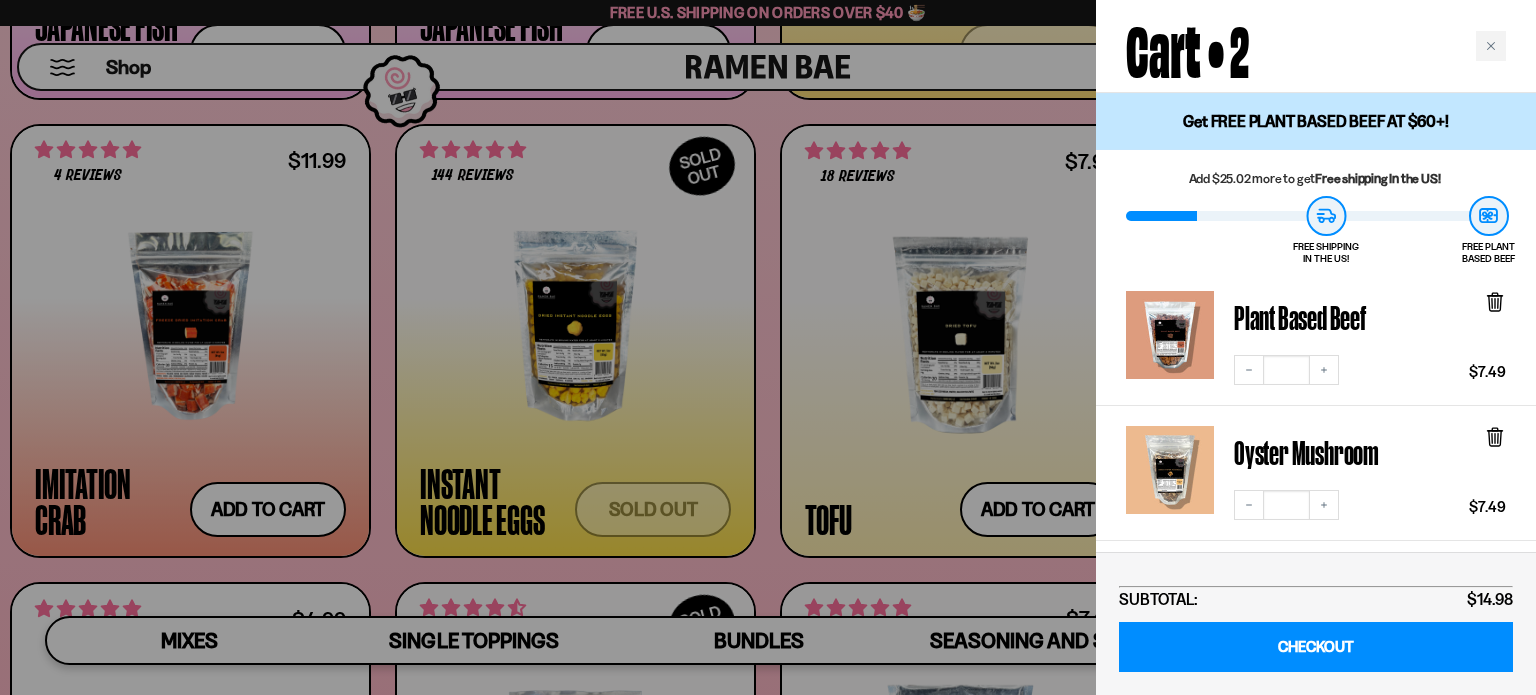 click at bounding box center (768, 347) 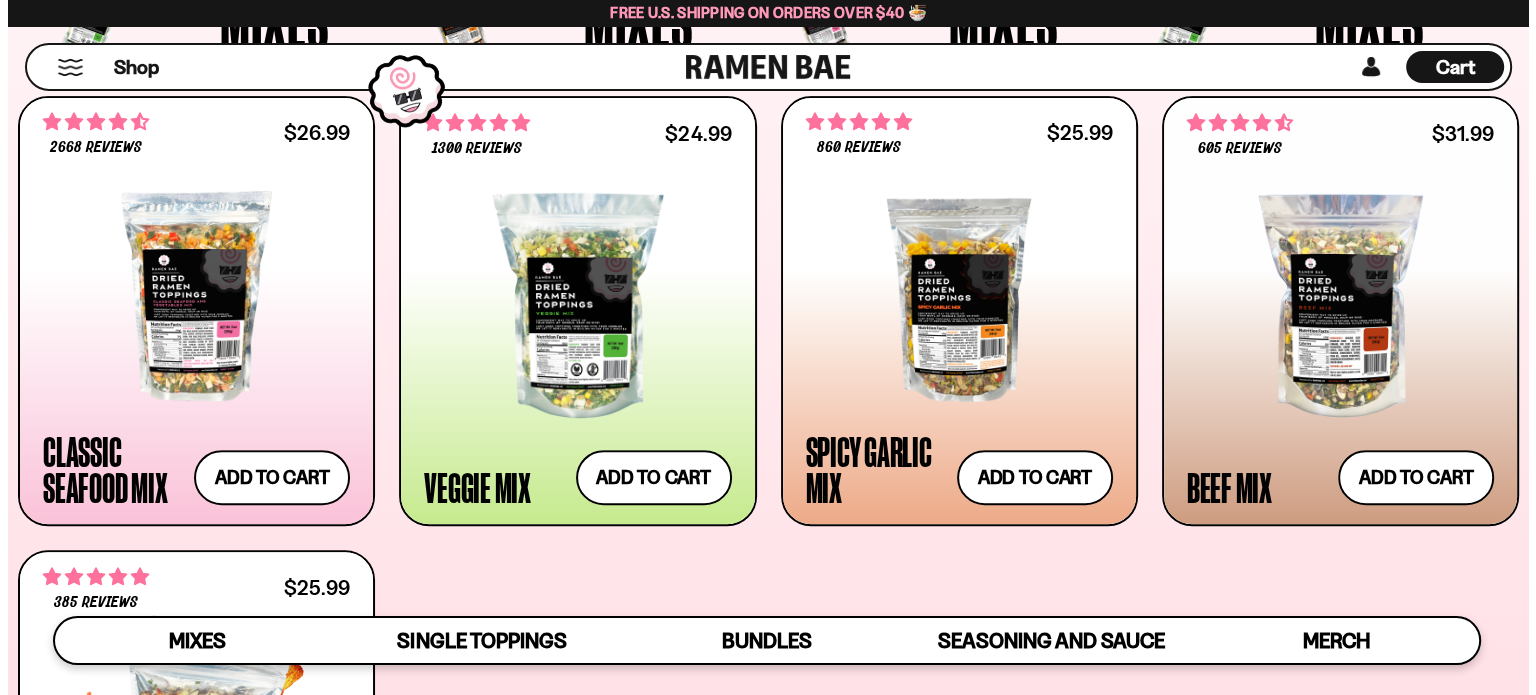 scroll, scrollTop: 756, scrollLeft: 0, axis: vertical 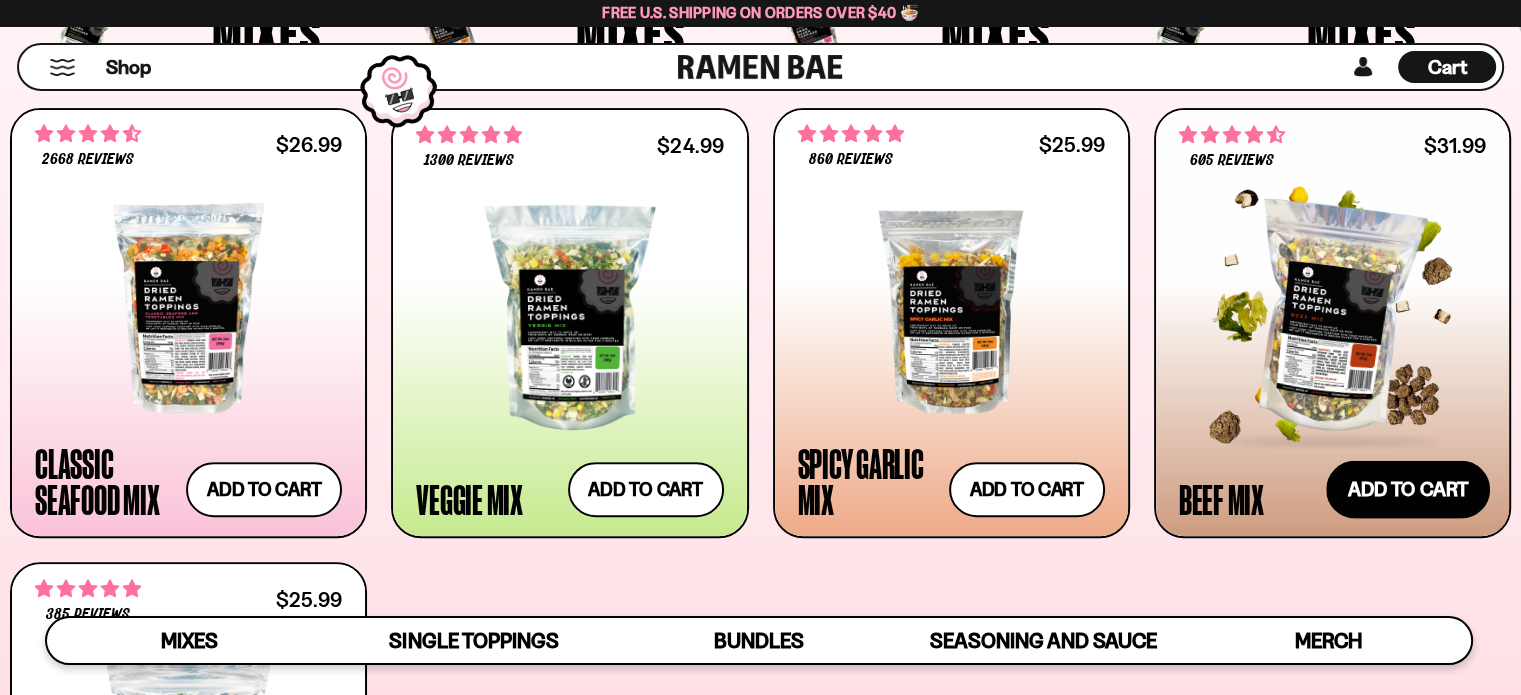 click on "Add to cart
Add
—
Regular price
$31.99
Regular price
Sale price
$31.99
Unit price
/
per" at bounding box center (1408, 490) 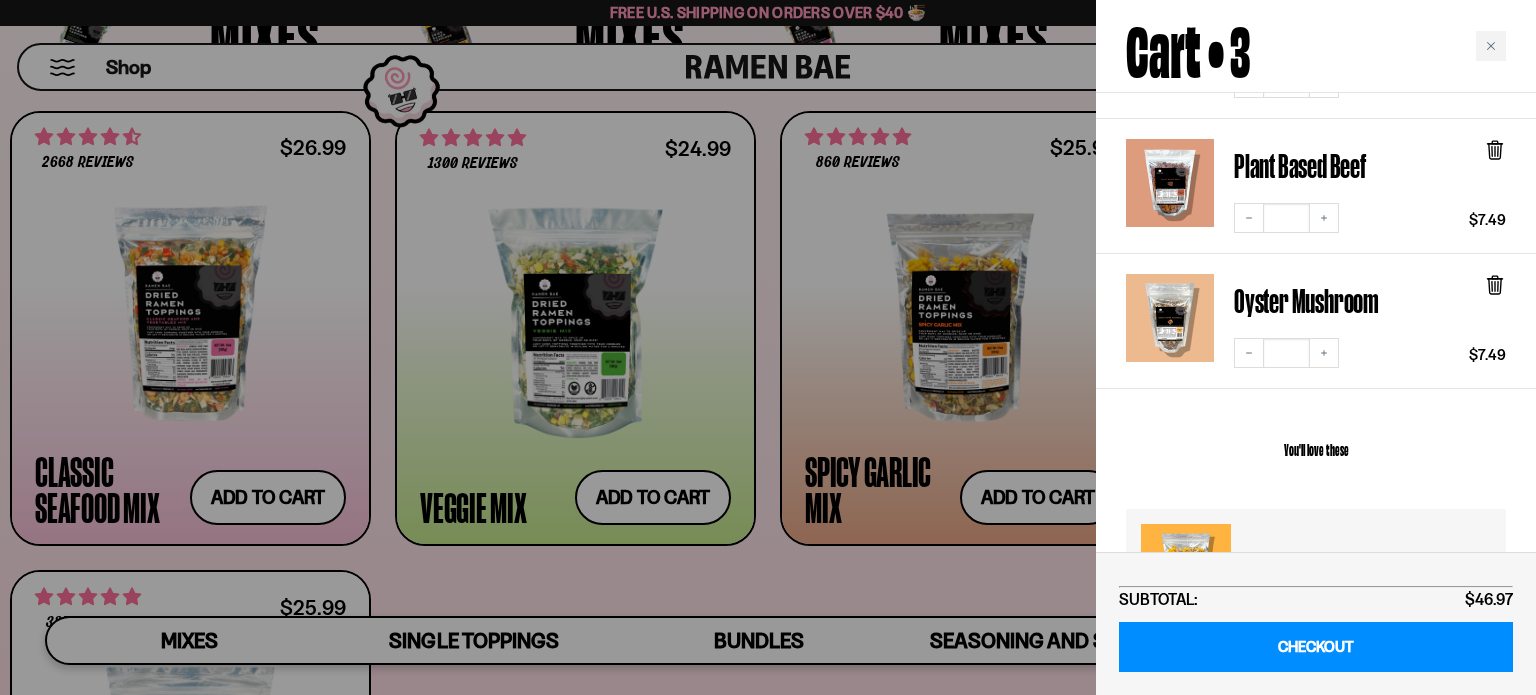 scroll, scrollTop: 287, scrollLeft: 0, axis: vertical 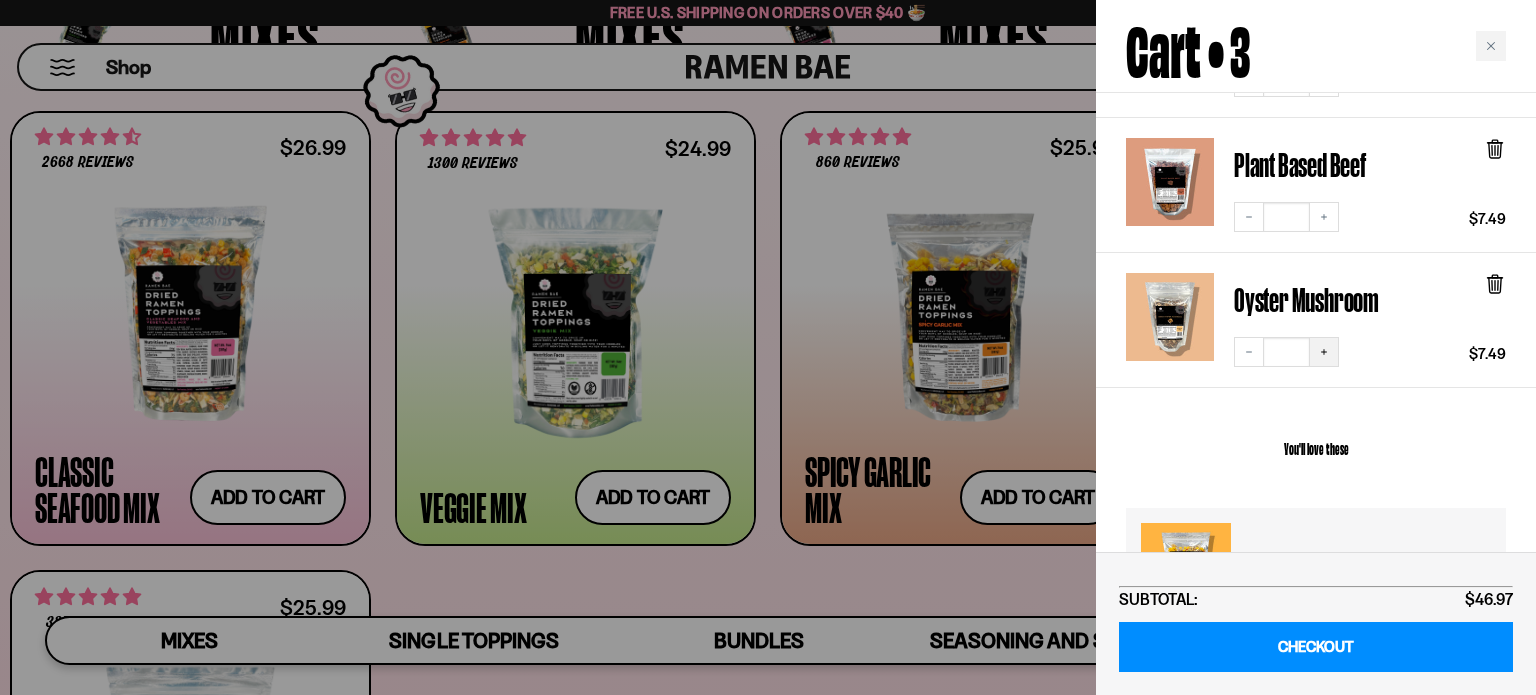 click on "Increase quantity" at bounding box center (1324, 352) 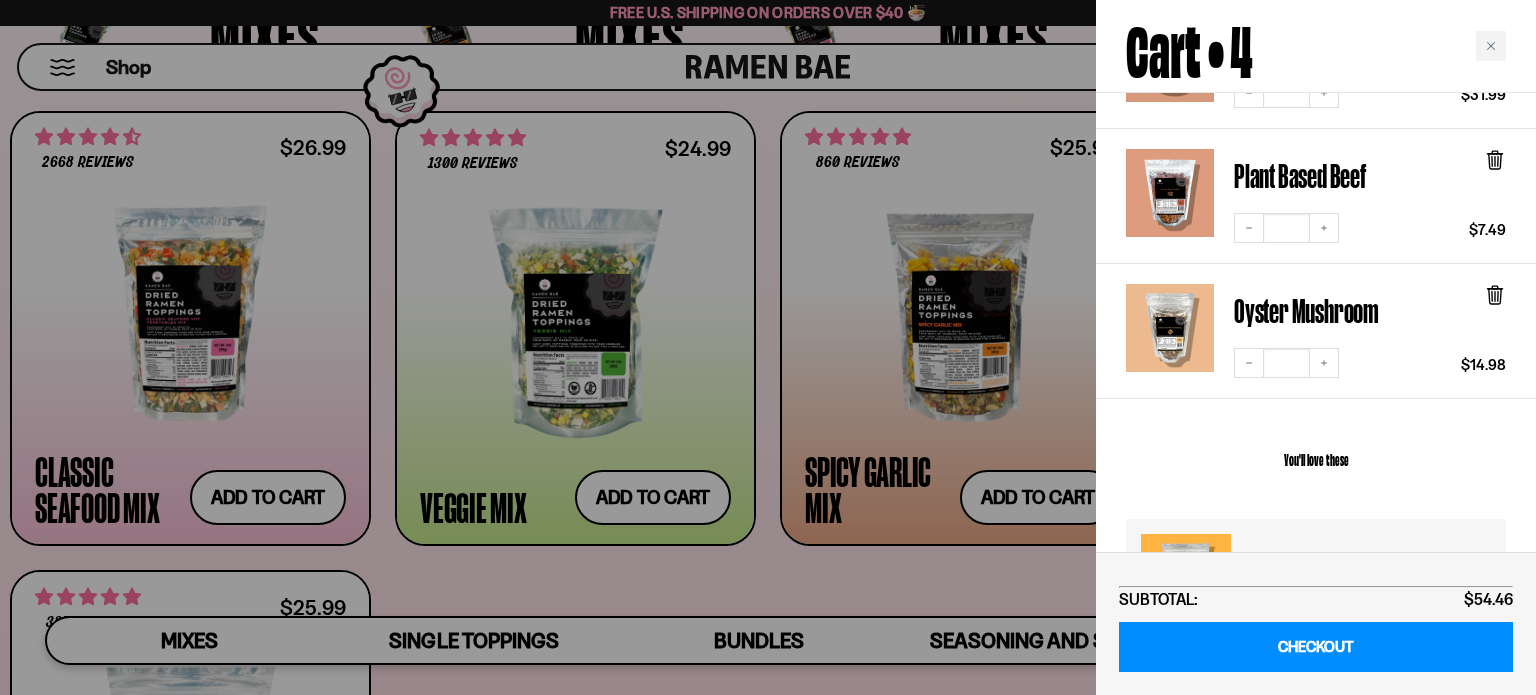 scroll, scrollTop: 288, scrollLeft: 0, axis: vertical 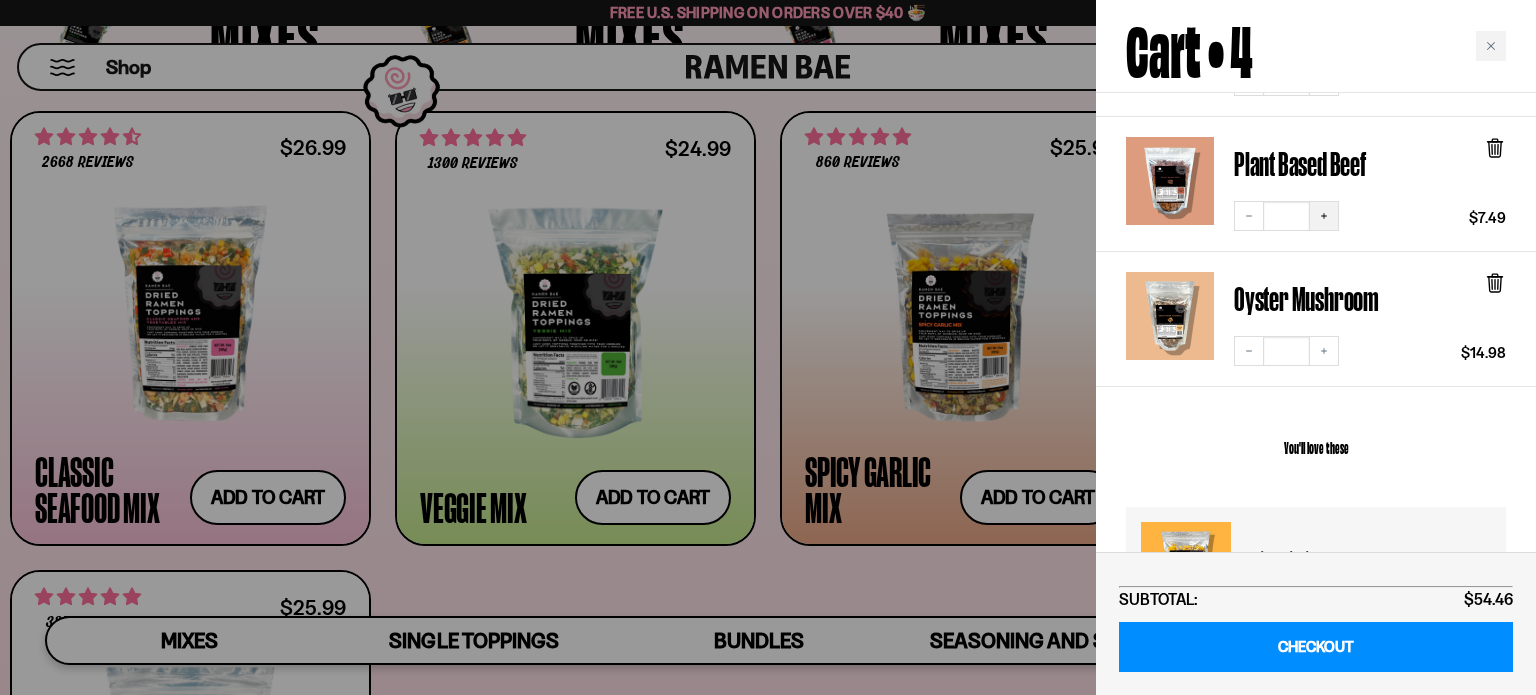 click on "Increase quantity" at bounding box center (1324, 216) 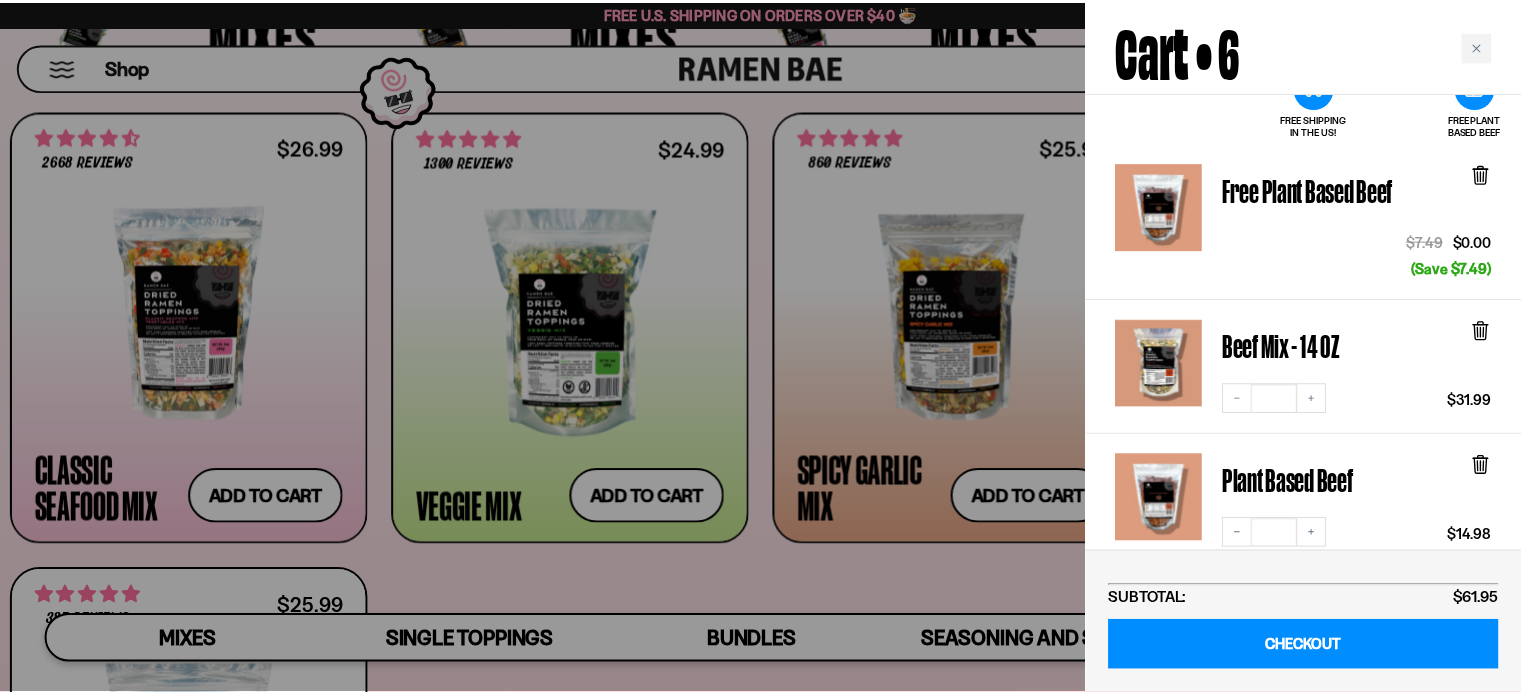 scroll, scrollTop: 0, scrollLeft: 0, axis: both 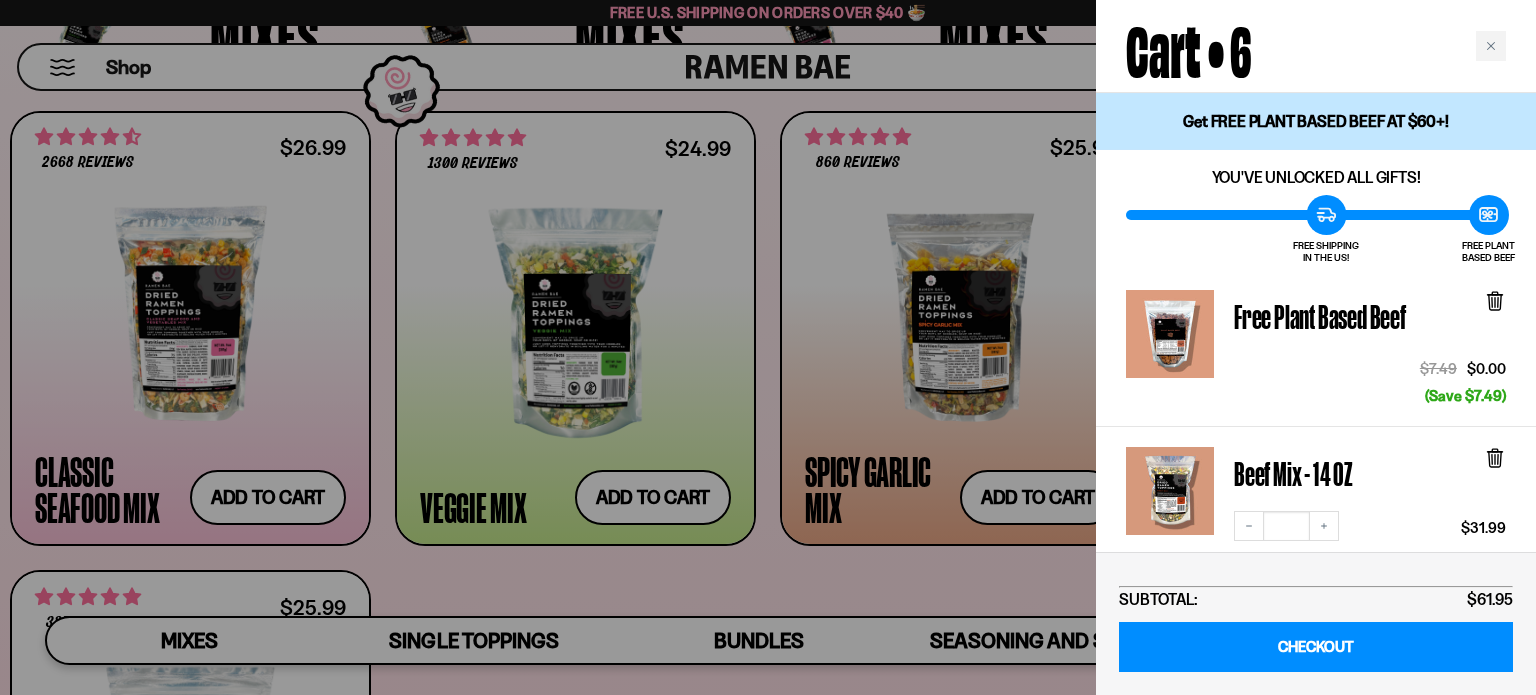 click at bounding box center [768, 347] 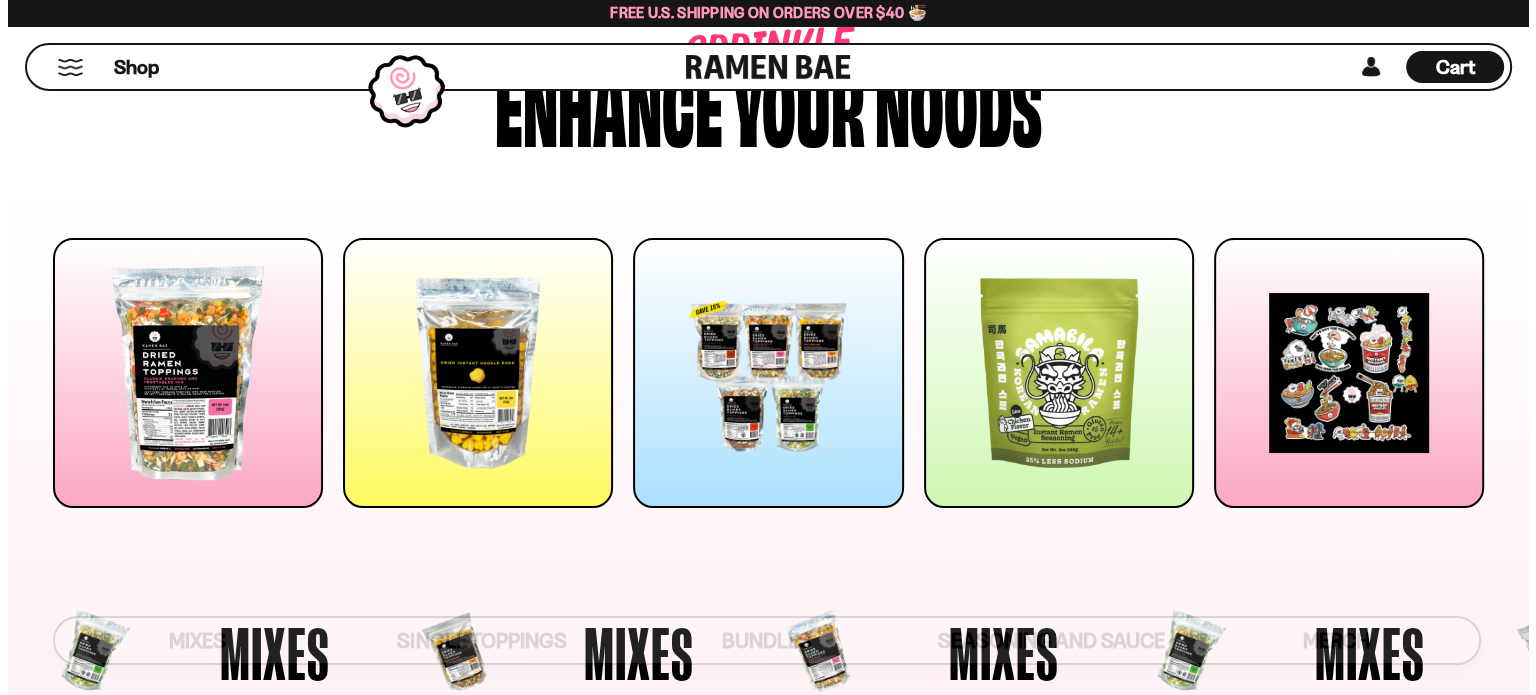 scroll, scrollTop: 0, scrollLeft: 0, axis: both 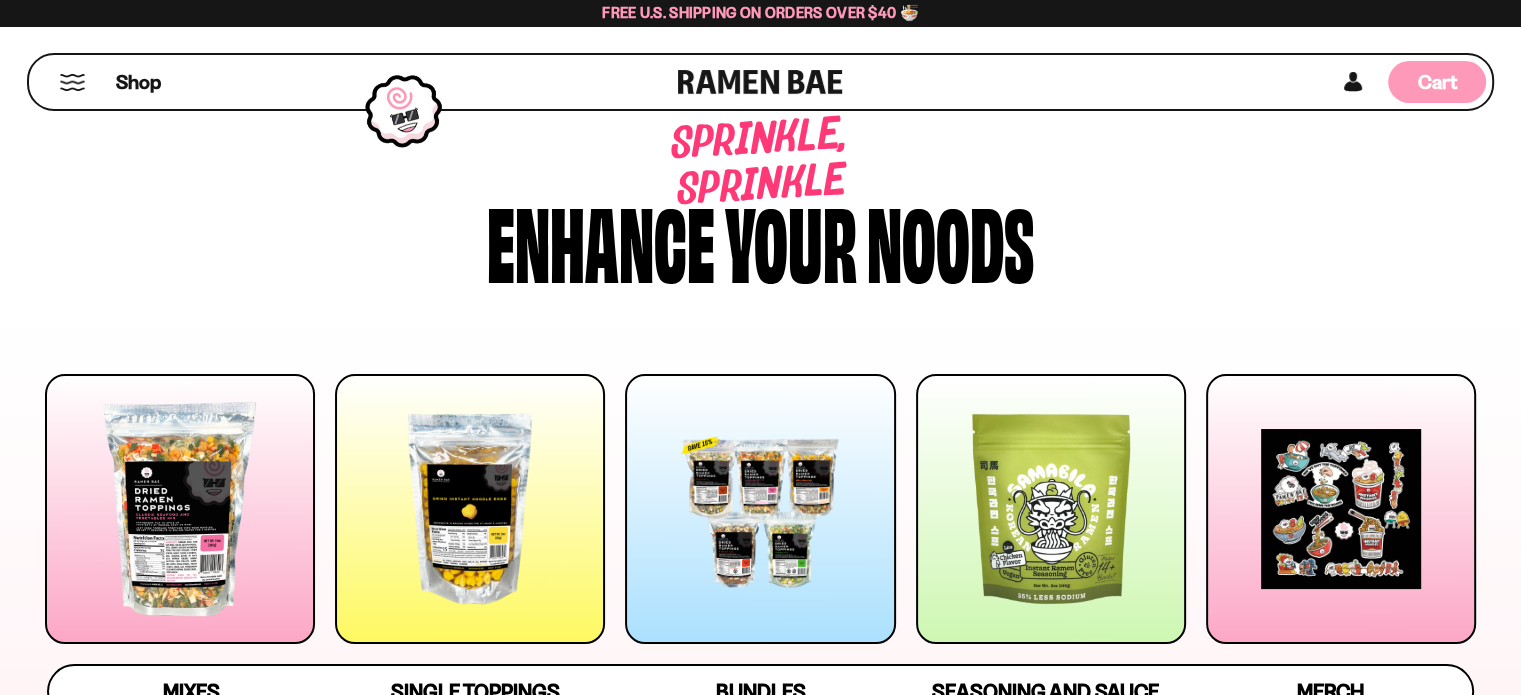 click on "Cart" at bounding box center [1437, 82] 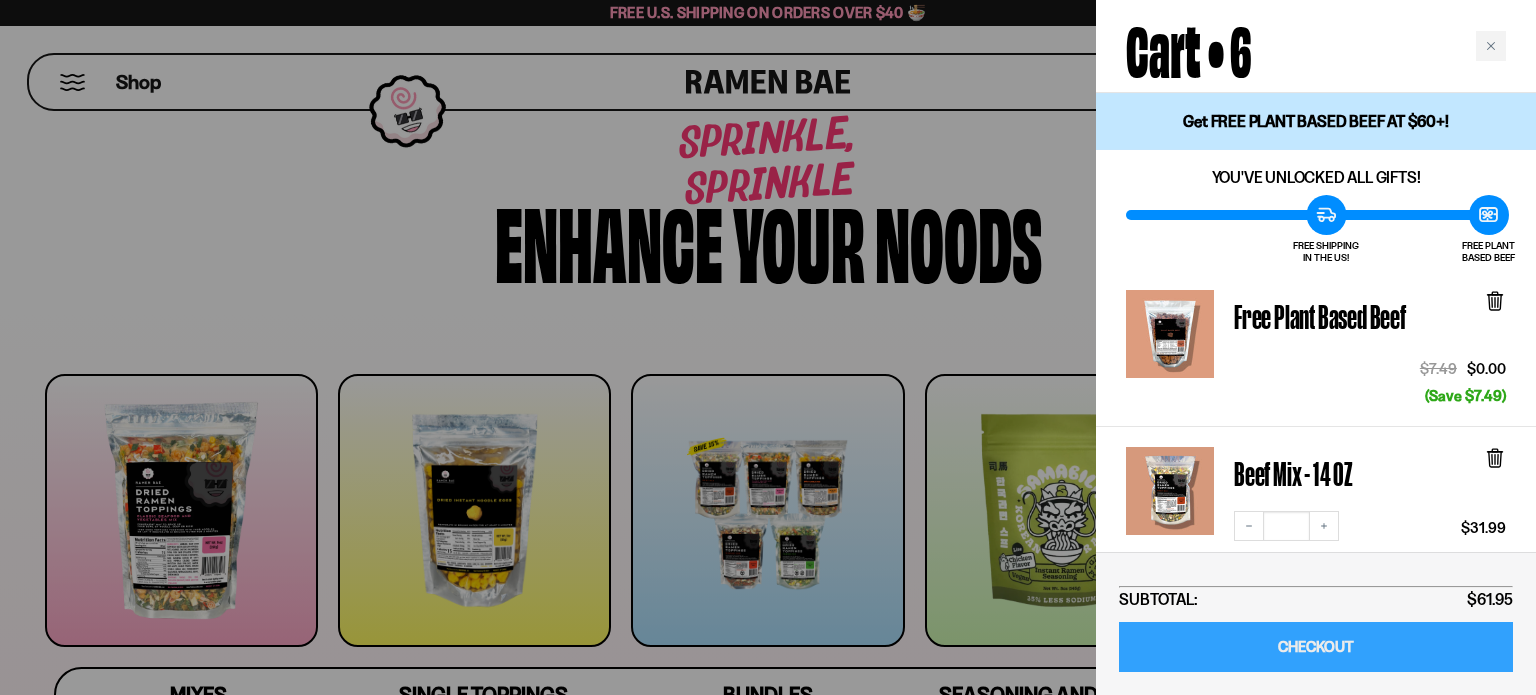 click on "CHECKOUT" at bounding box center (1316, 647) 